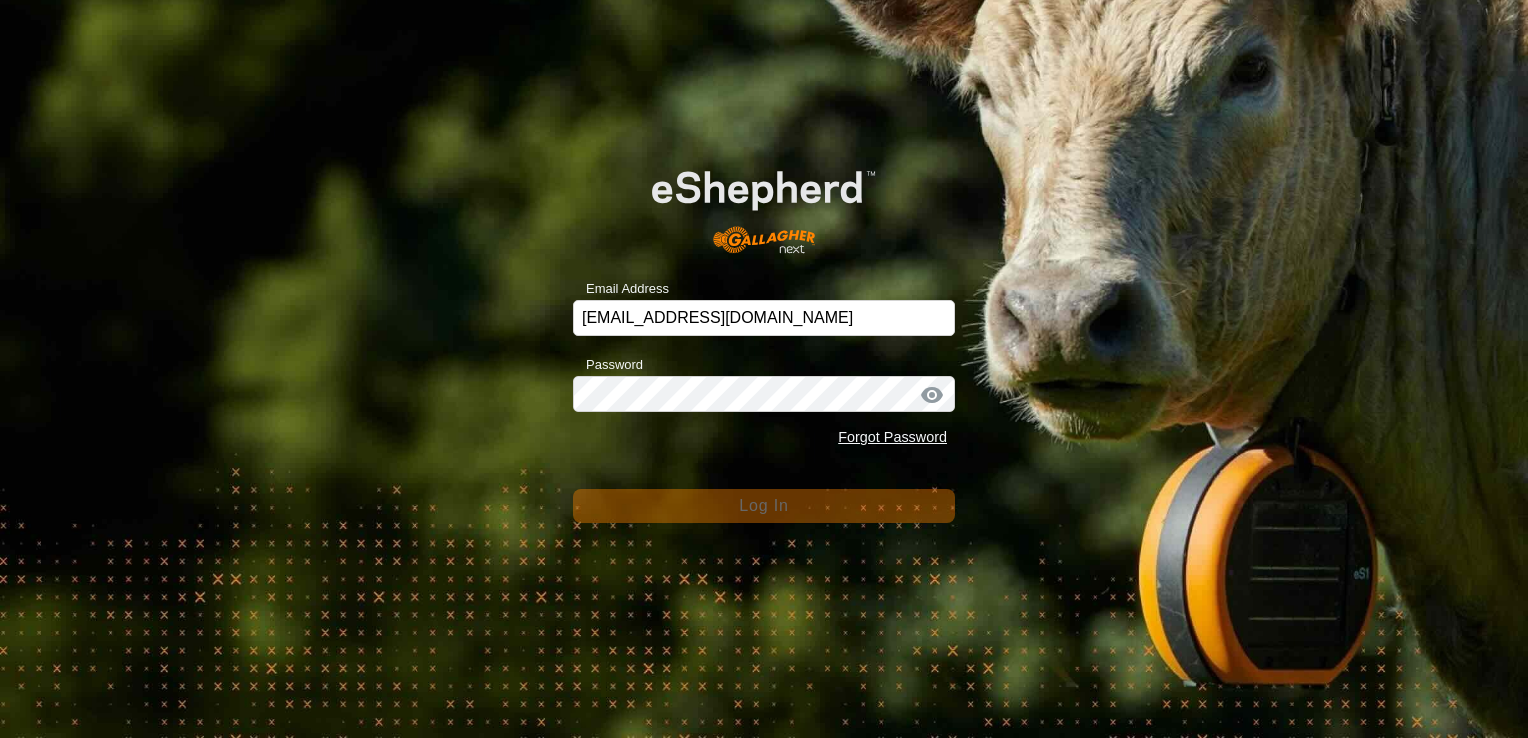scroll, scrollTop: 0, scrollLeft: 0, axis: both 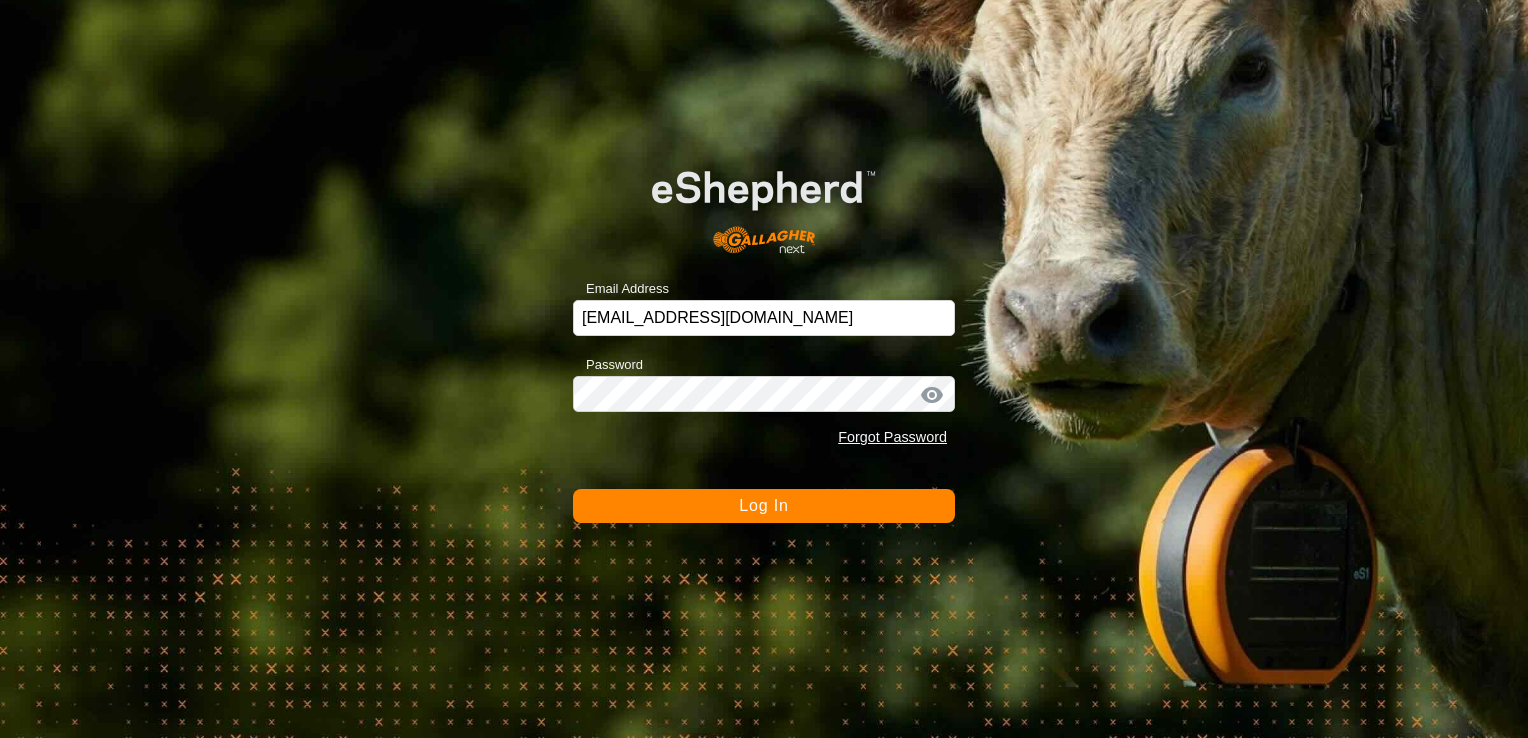 click on "Log In" 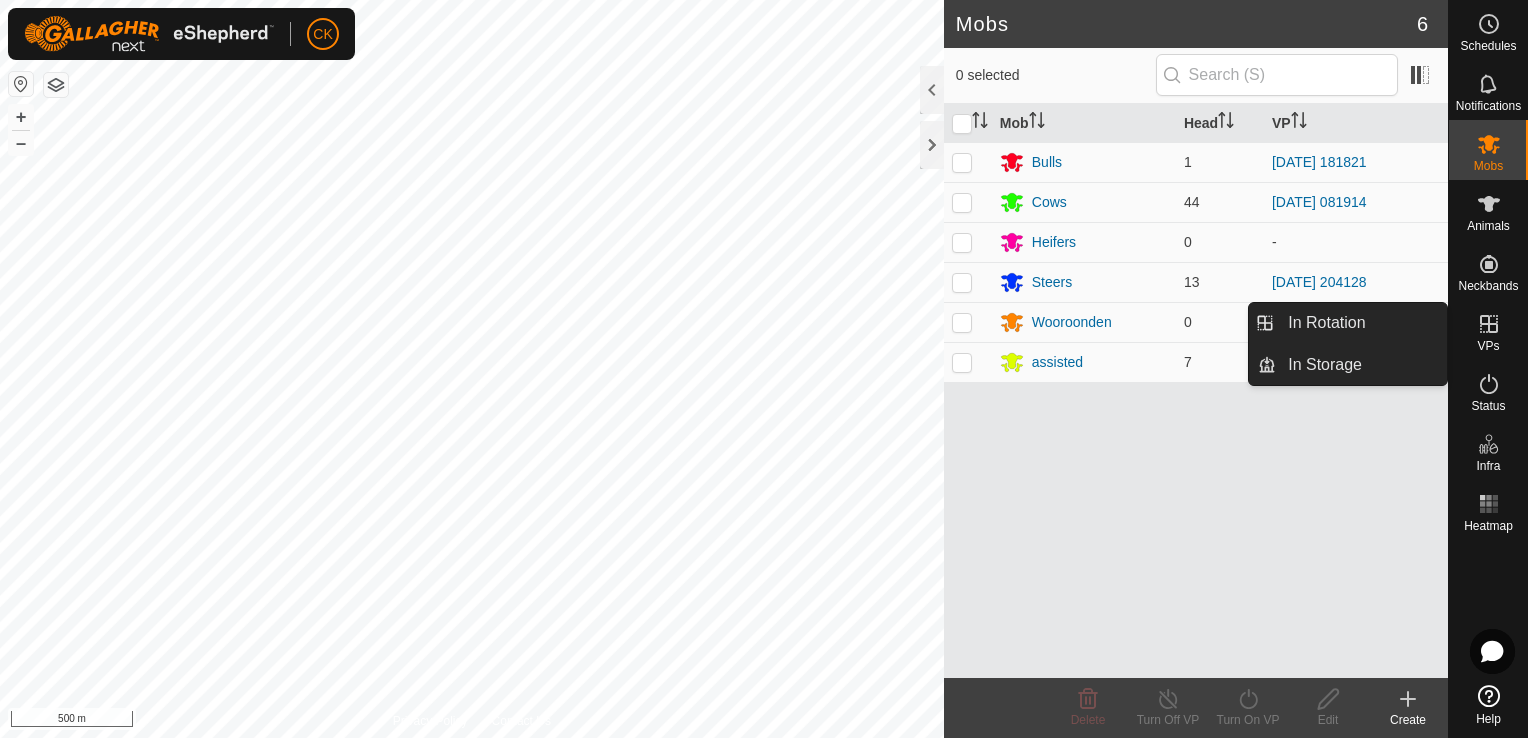 click 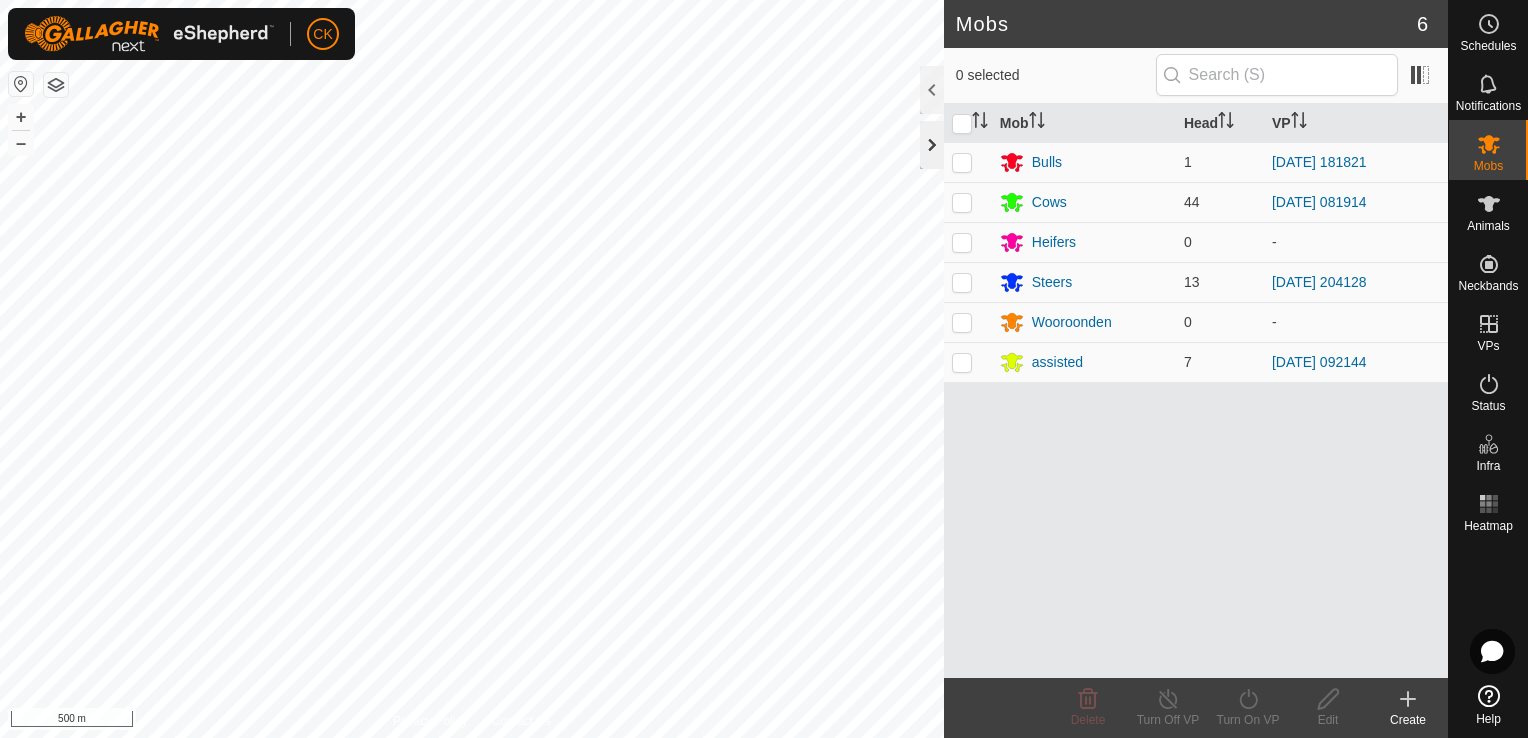 click 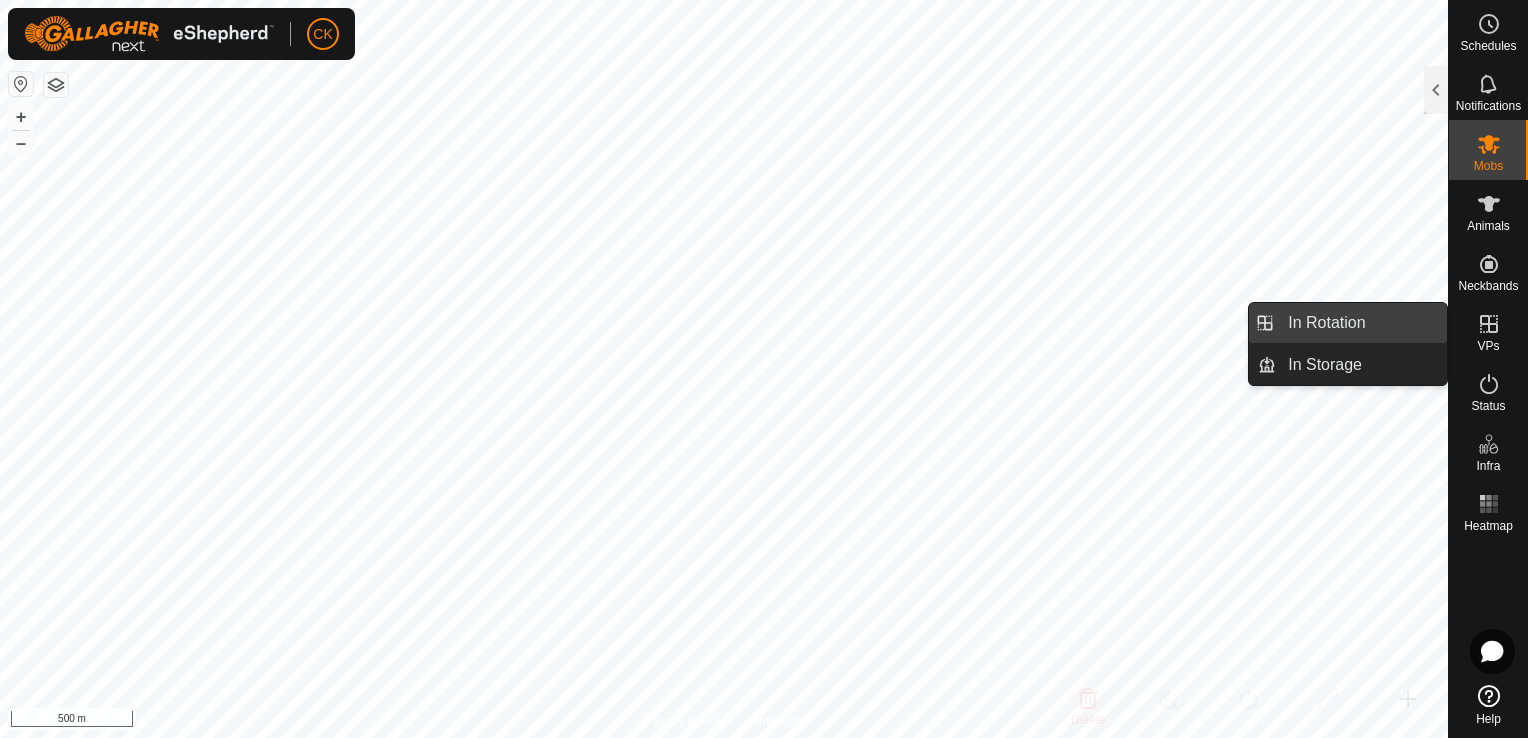 click on "In Rotation" at bounding box center (1361, 323) 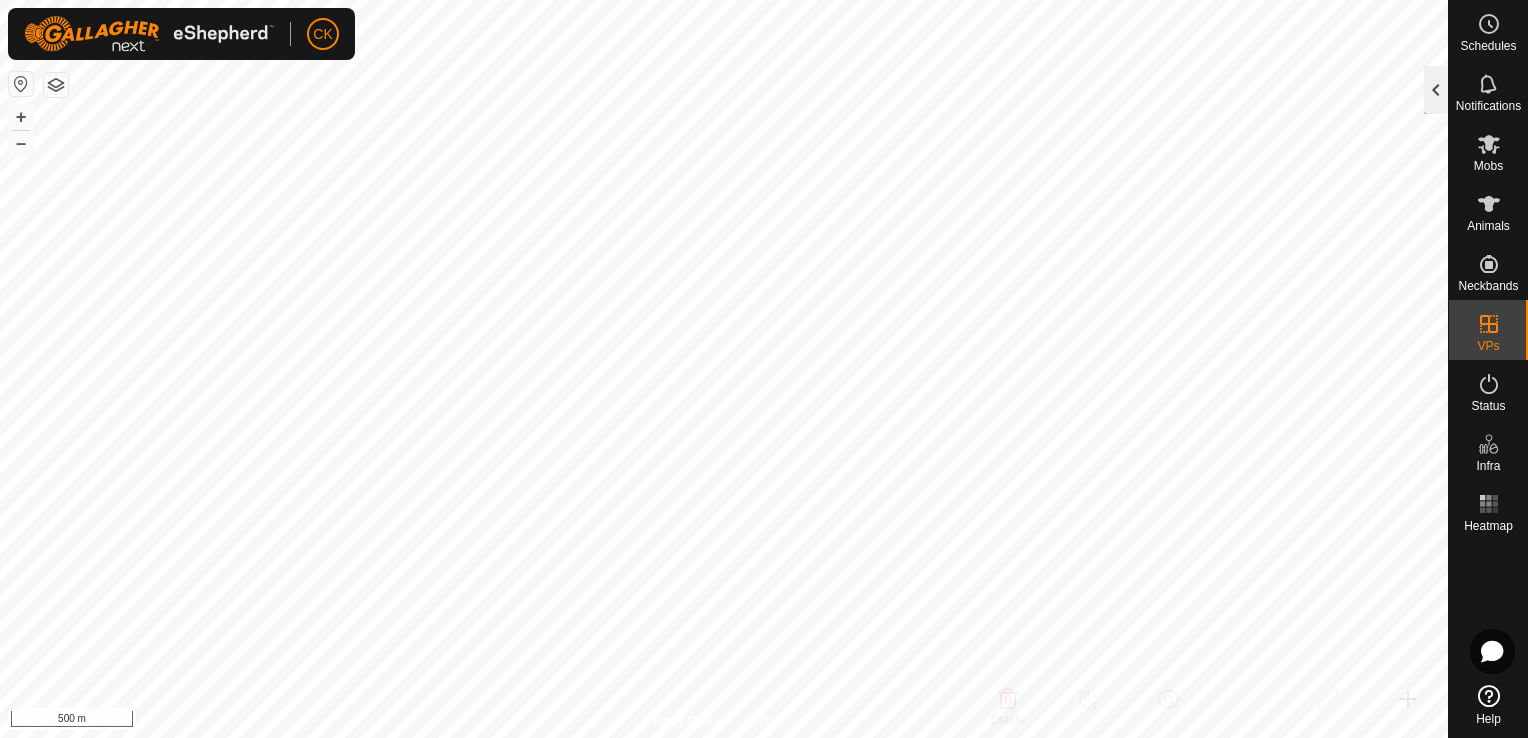 click 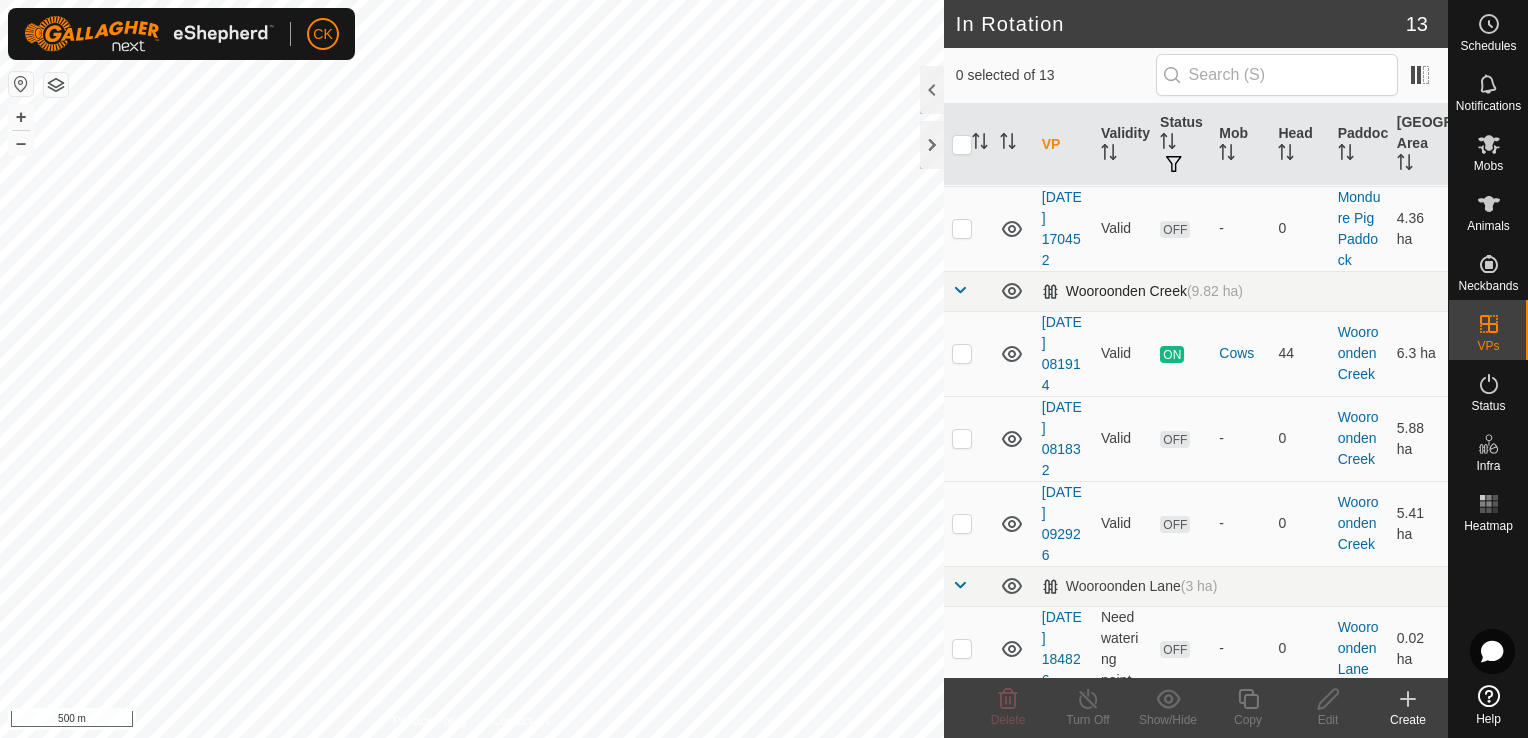 scroll, scrollTop: 500, scrollLeft: 0, axis: vertical 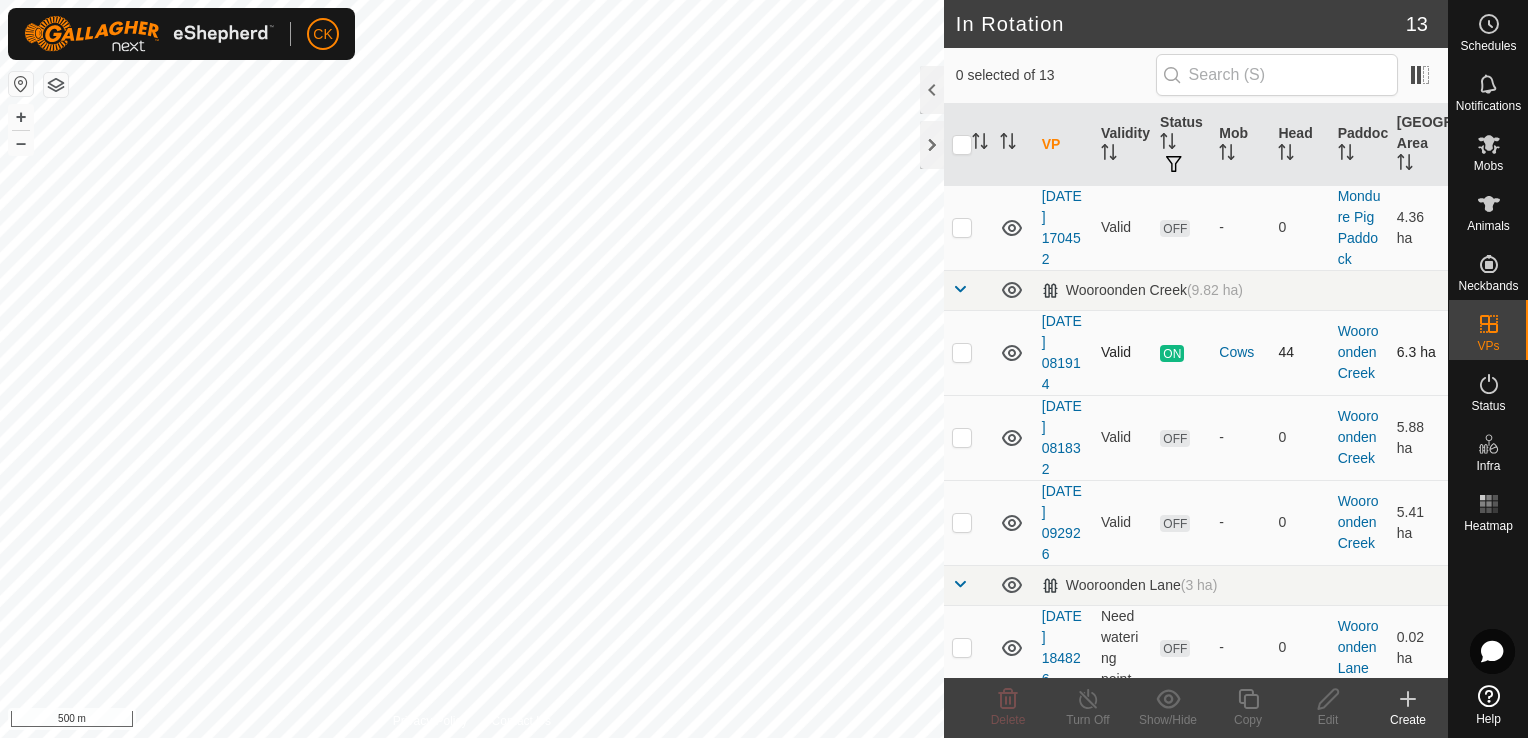 click at bounding box center [962, 352] 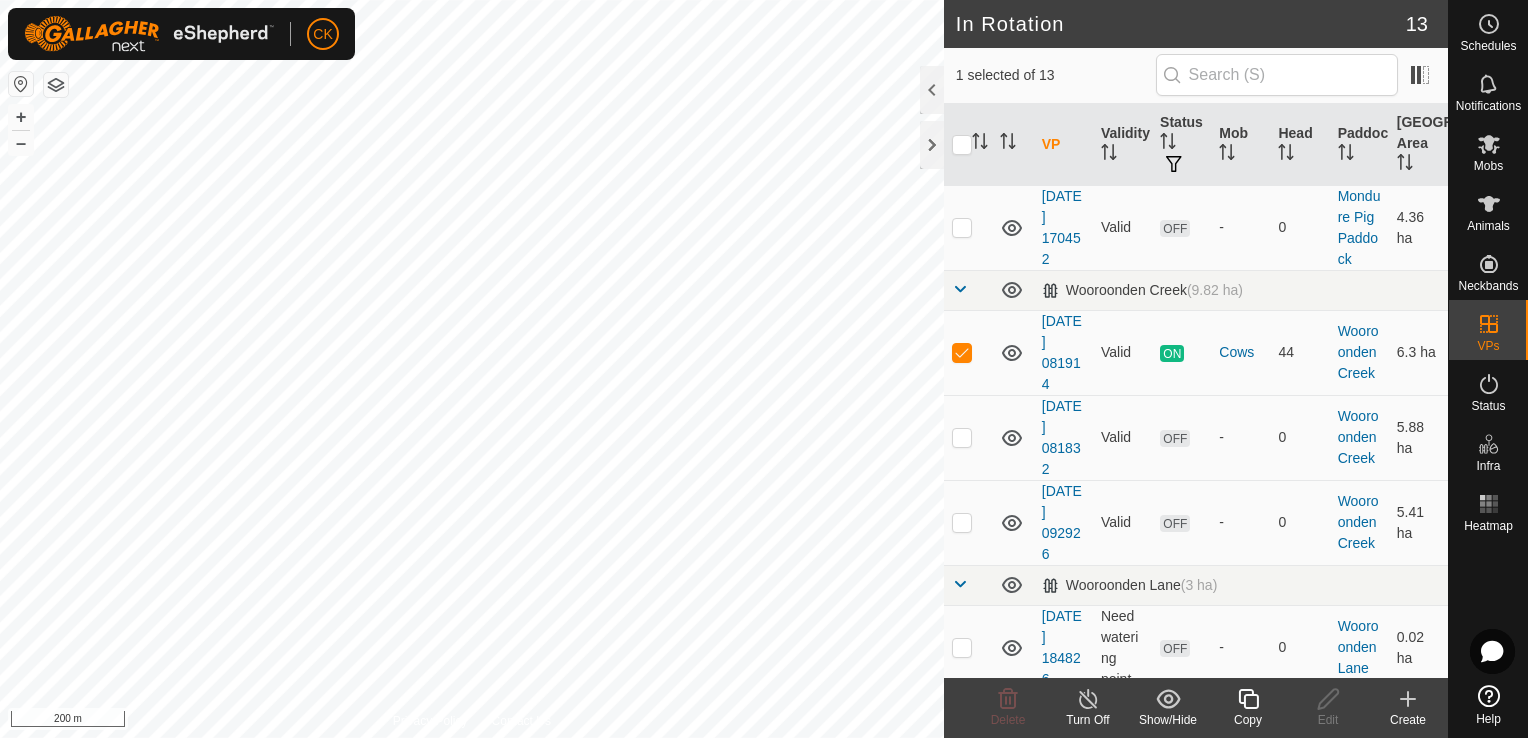 click 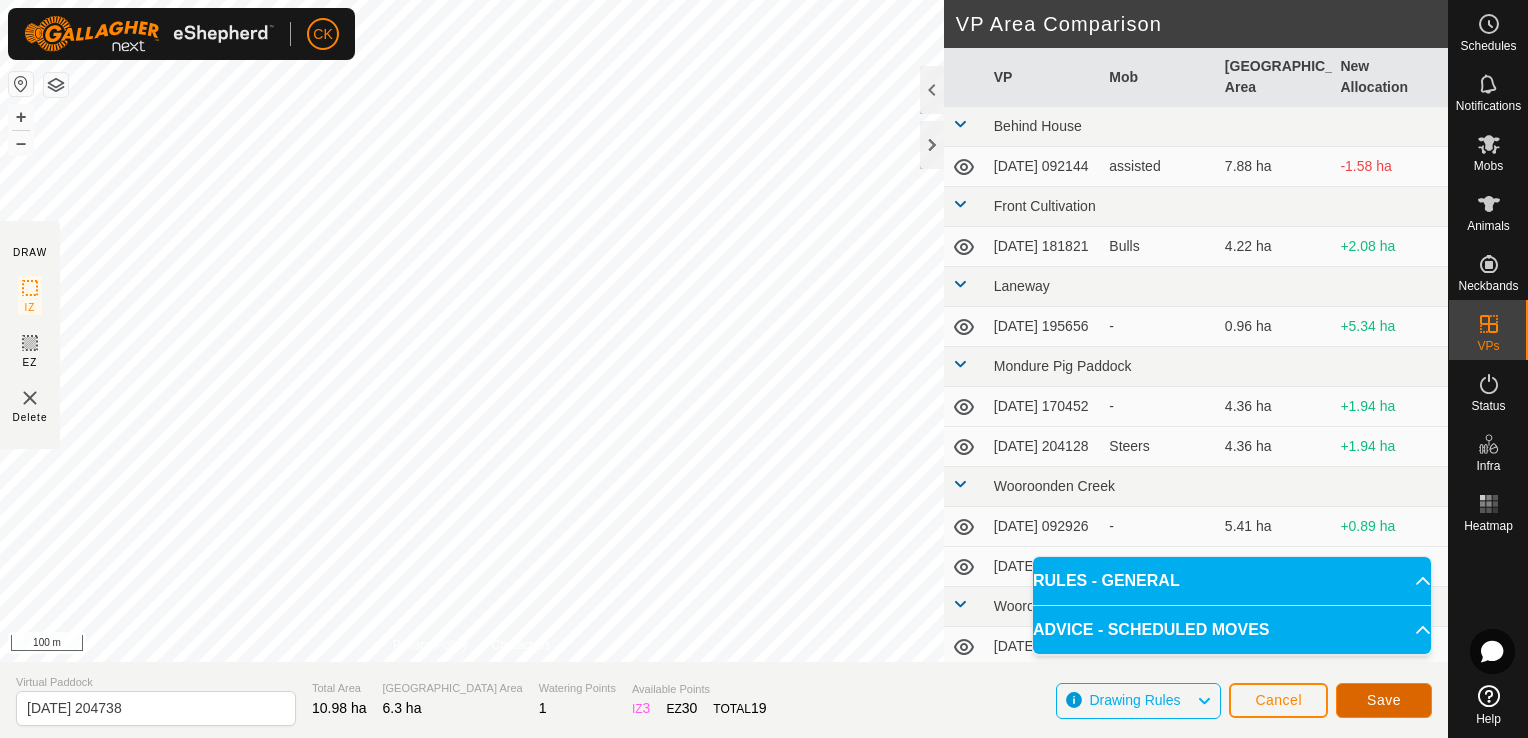click on "Save" 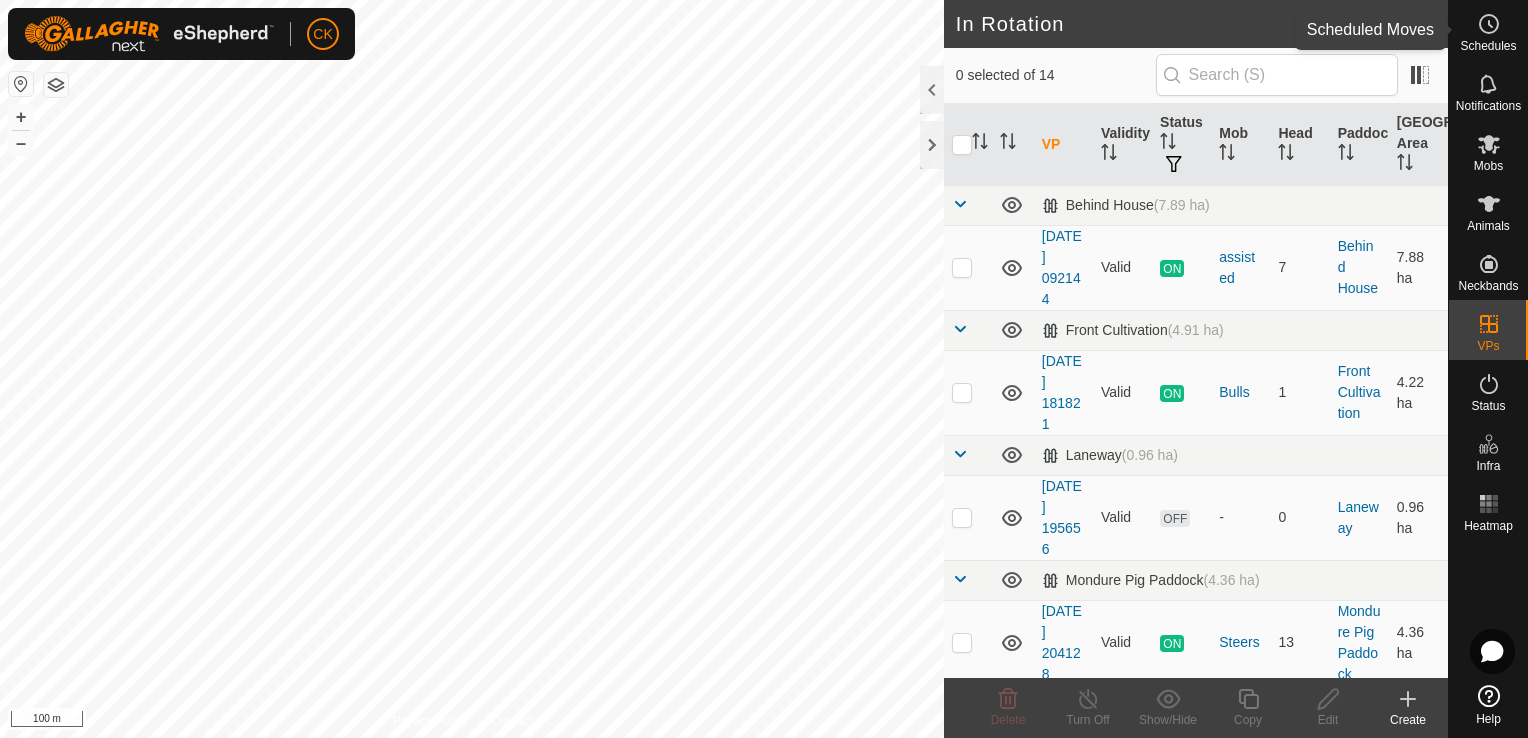 click 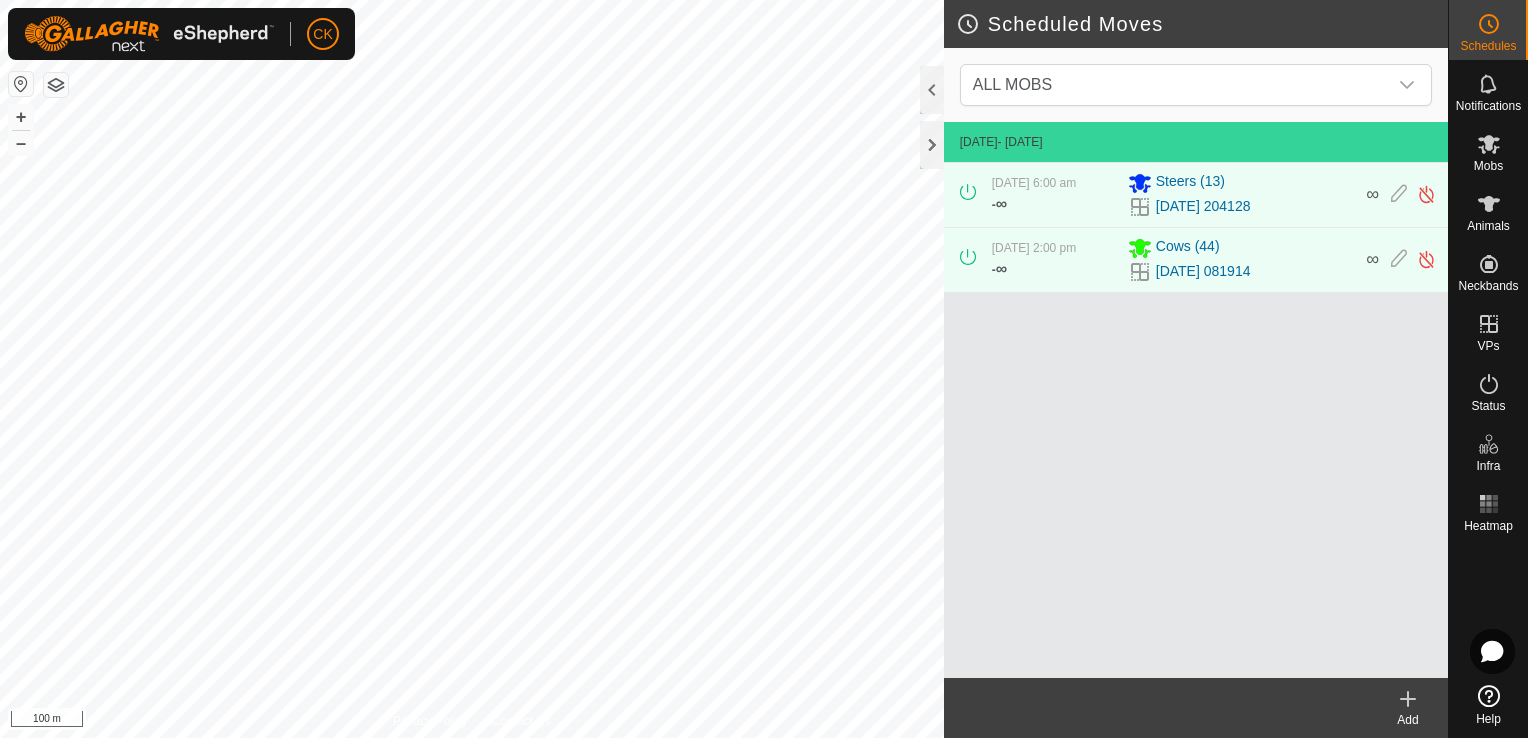 click 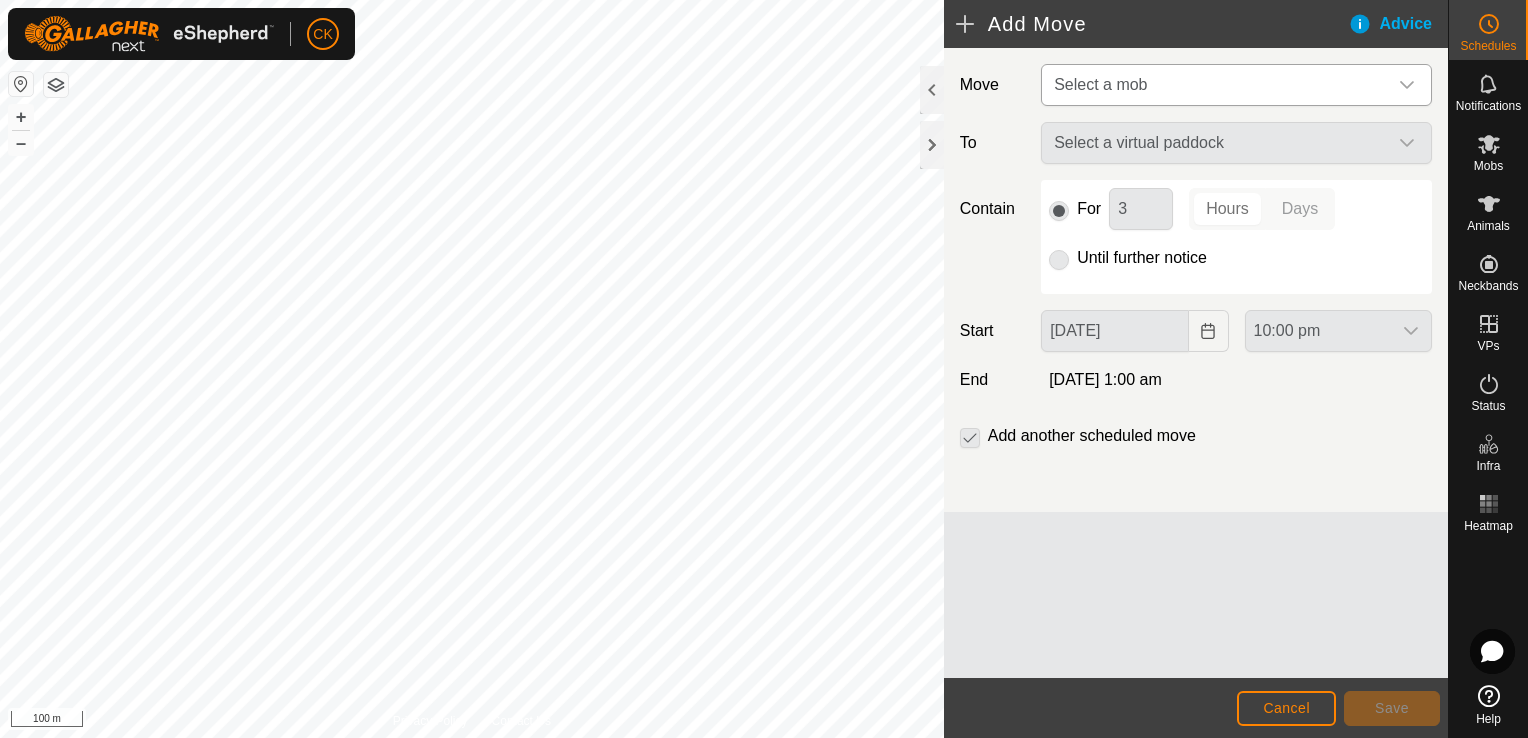 click 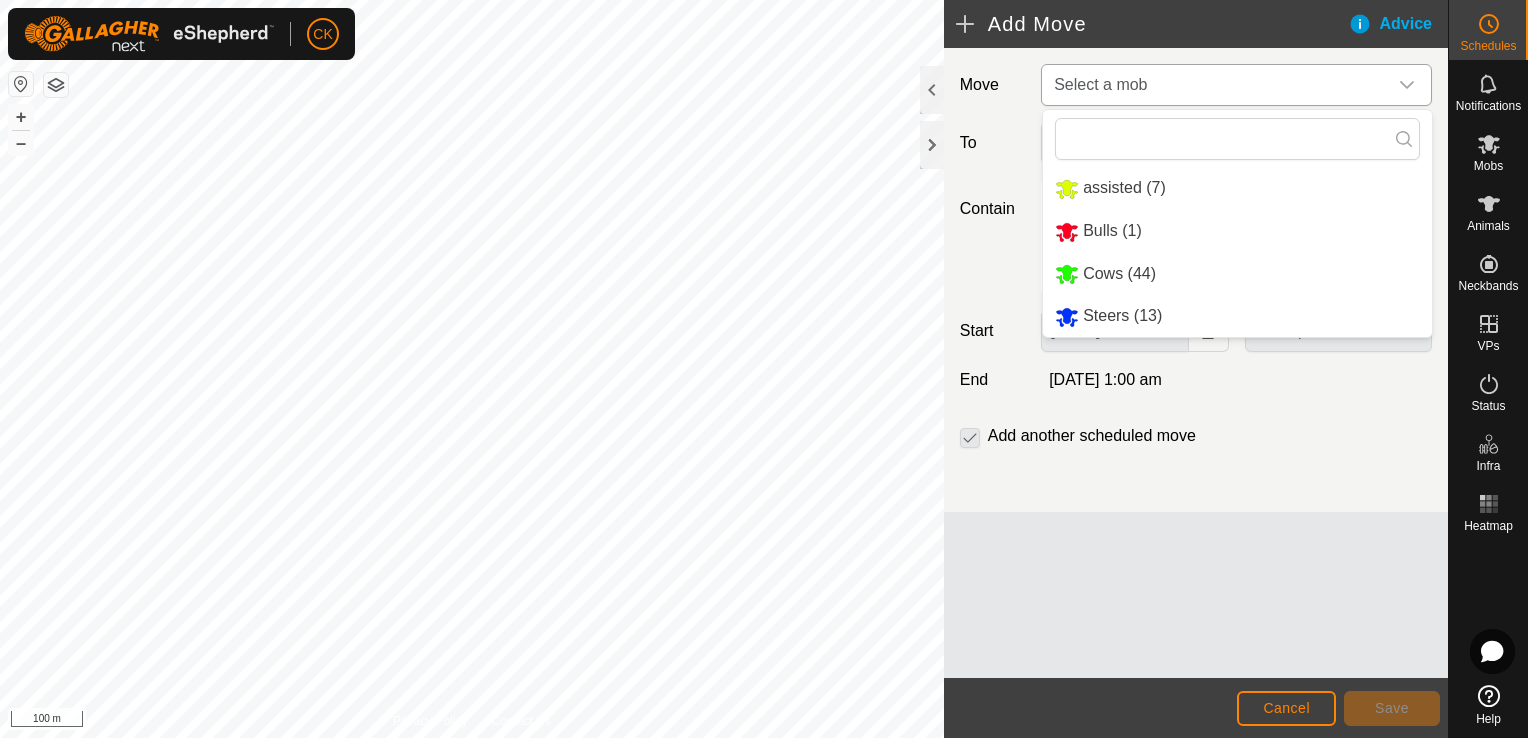 click on "Cows (44)" at bounding box center [1237, 274] 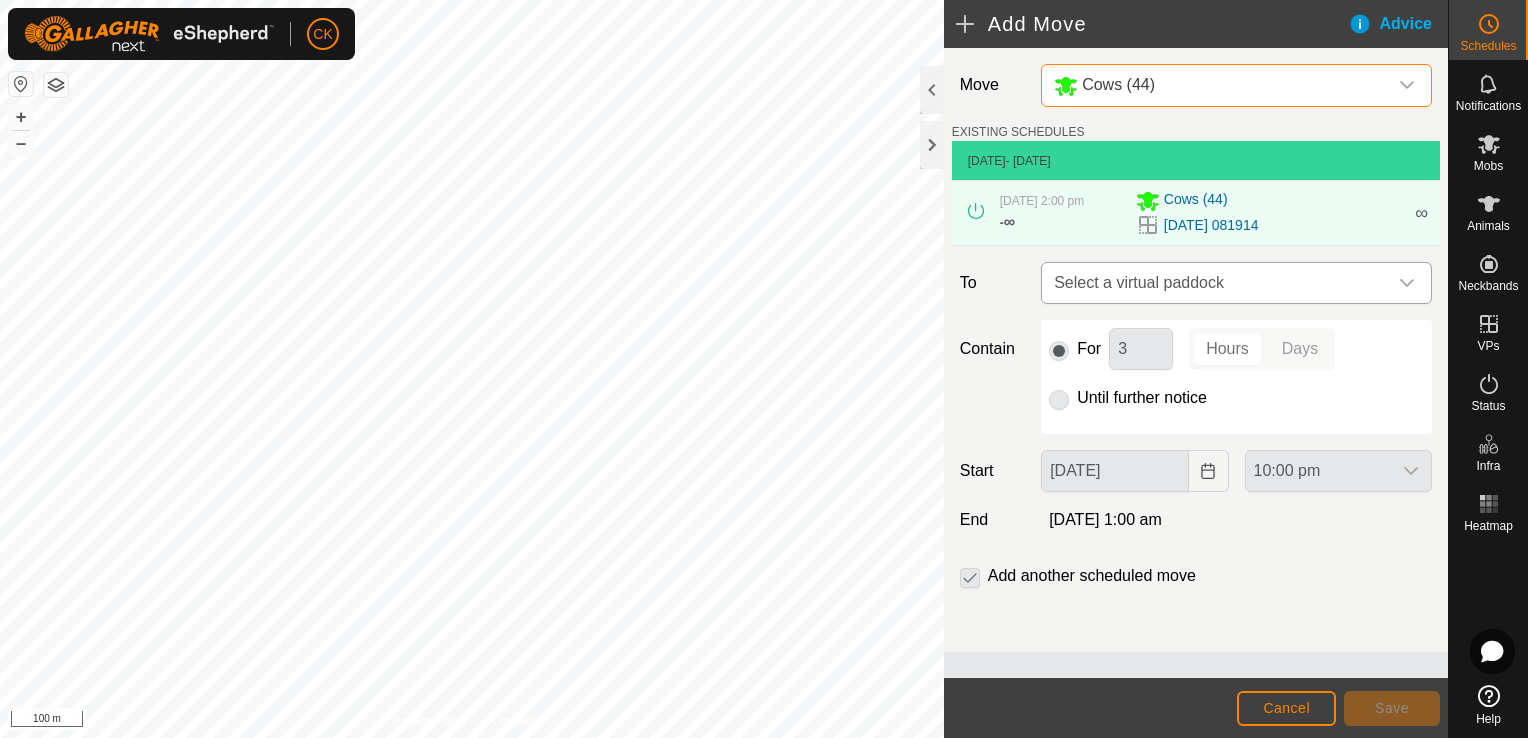 click 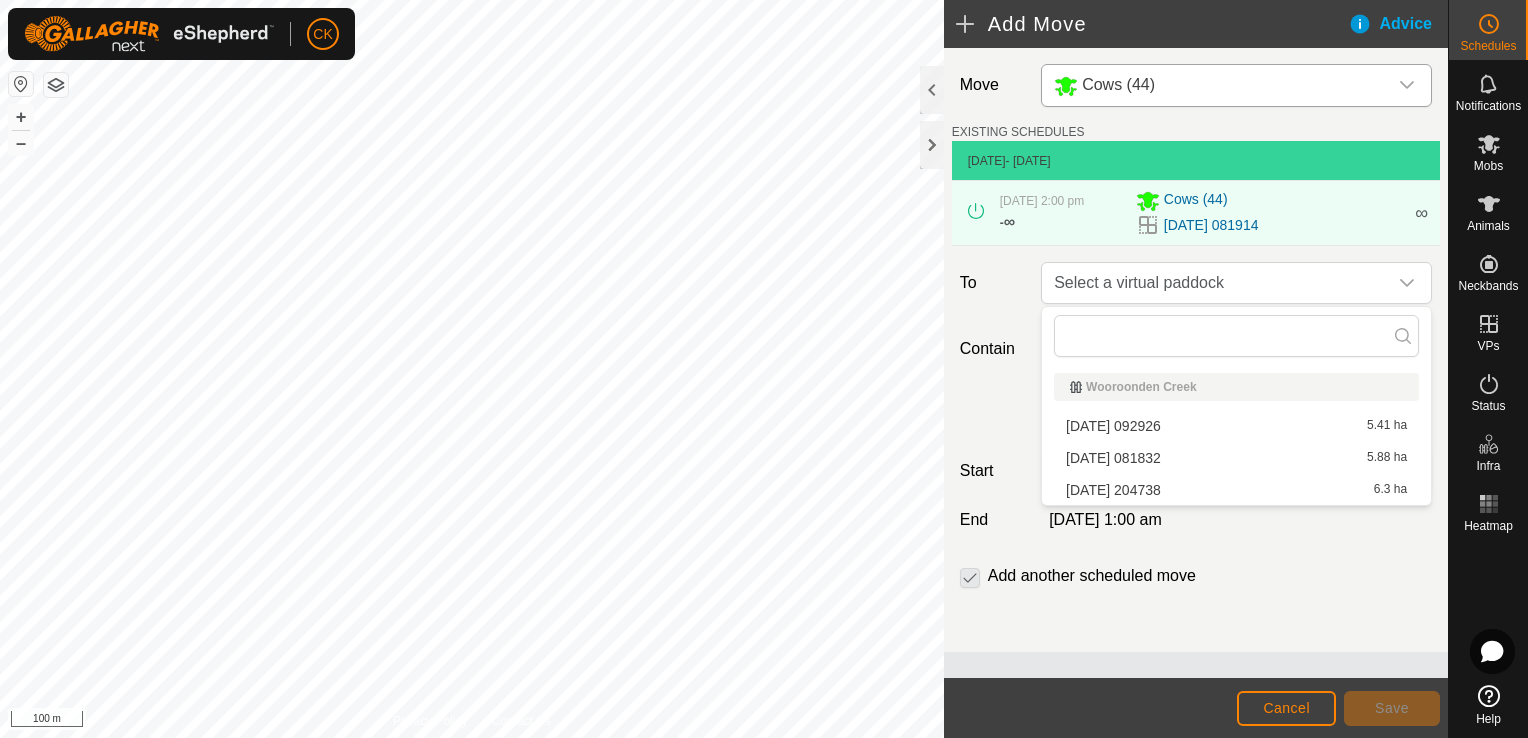 click on "[DATE] 204738  6.3 ha" at bounding box center (1236, 490) 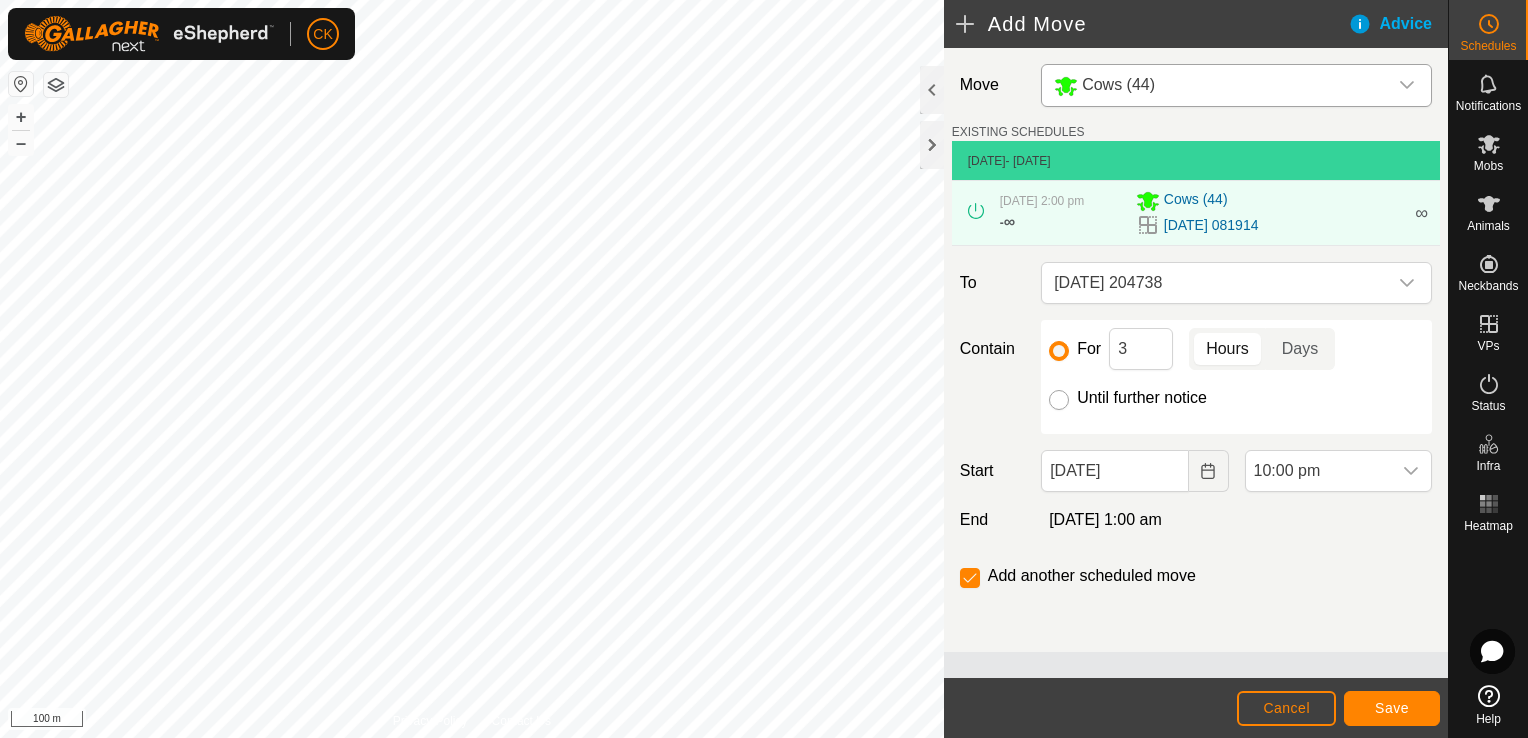 click on "Until further notice" at bounding box center (1059, 400) 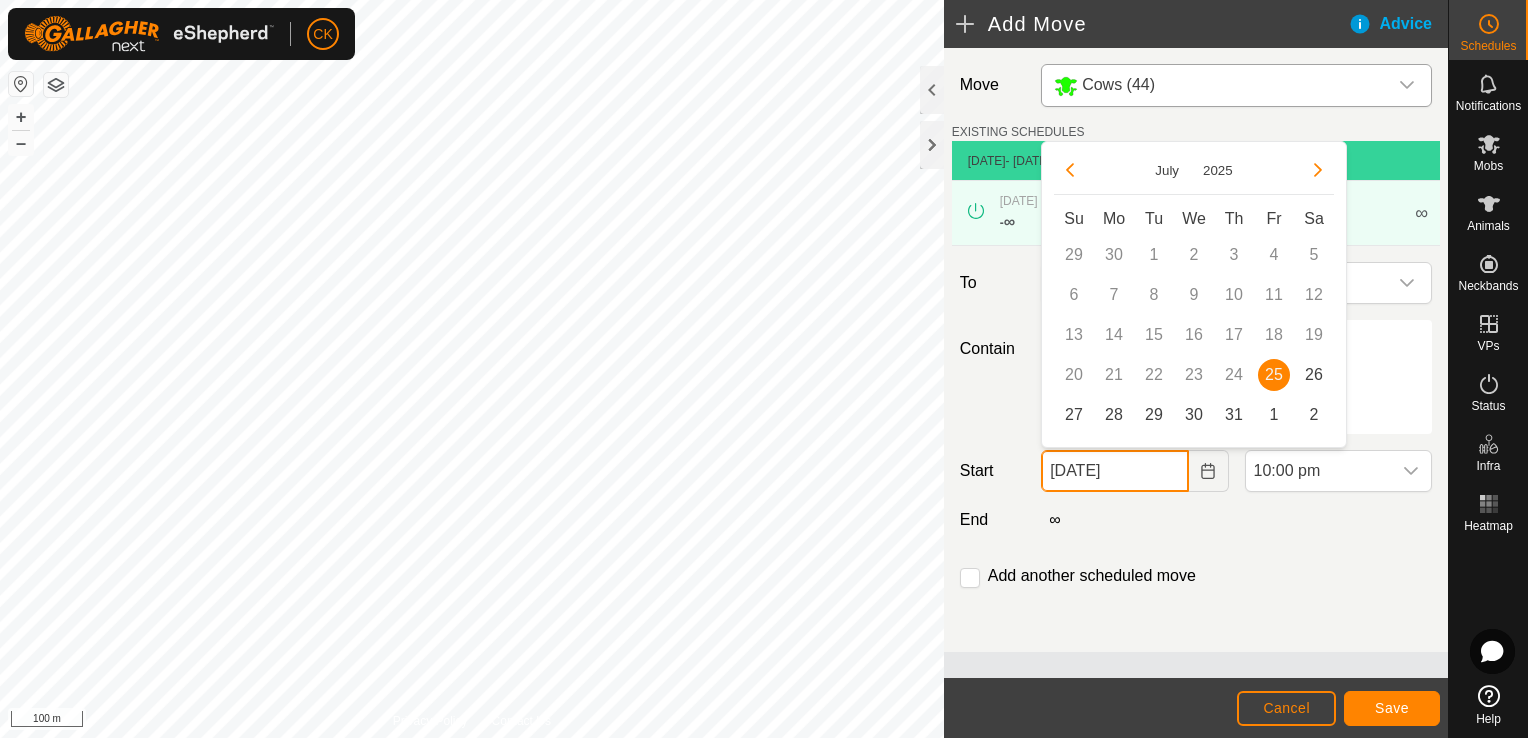 click on "[DATE]" 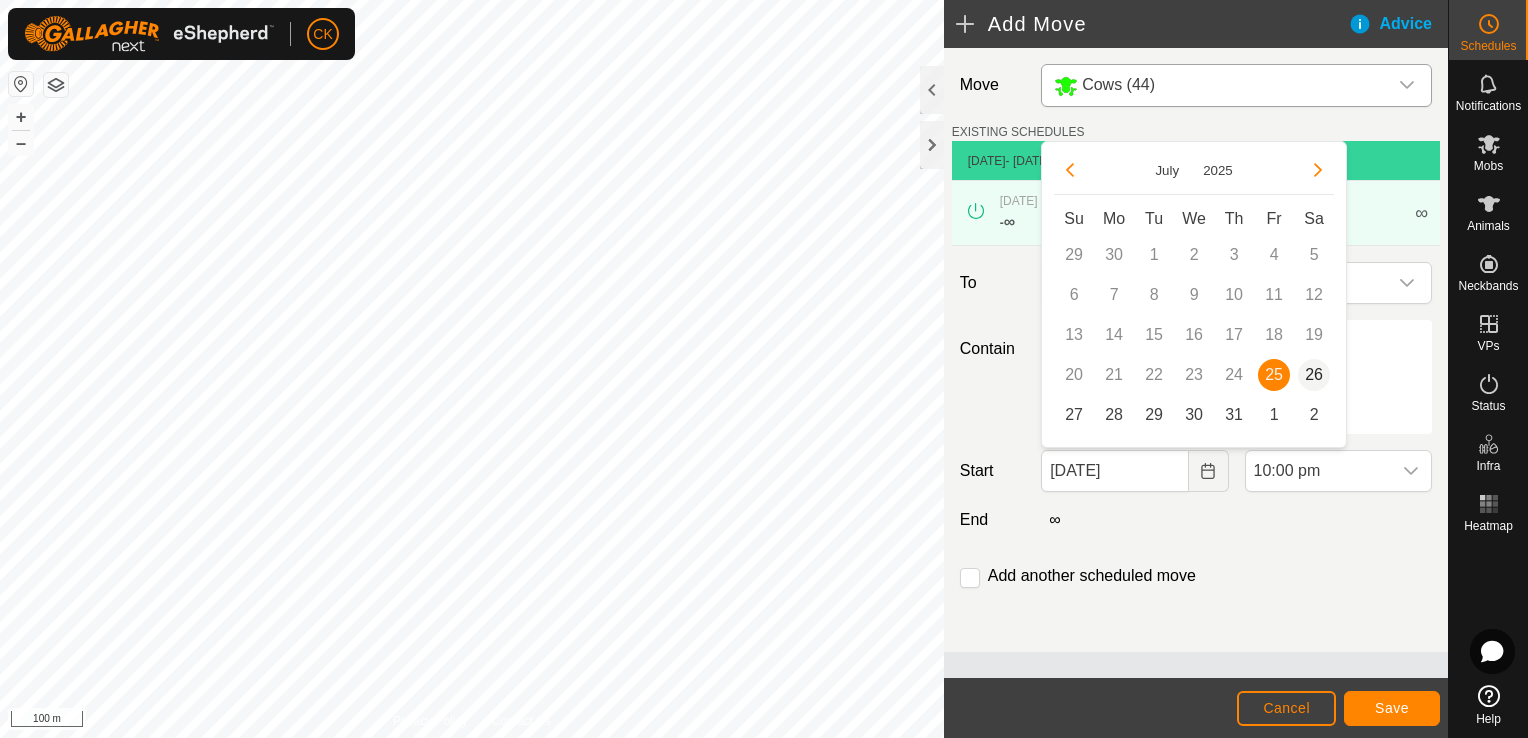 click on "26" at bounding box center (1314, 375) 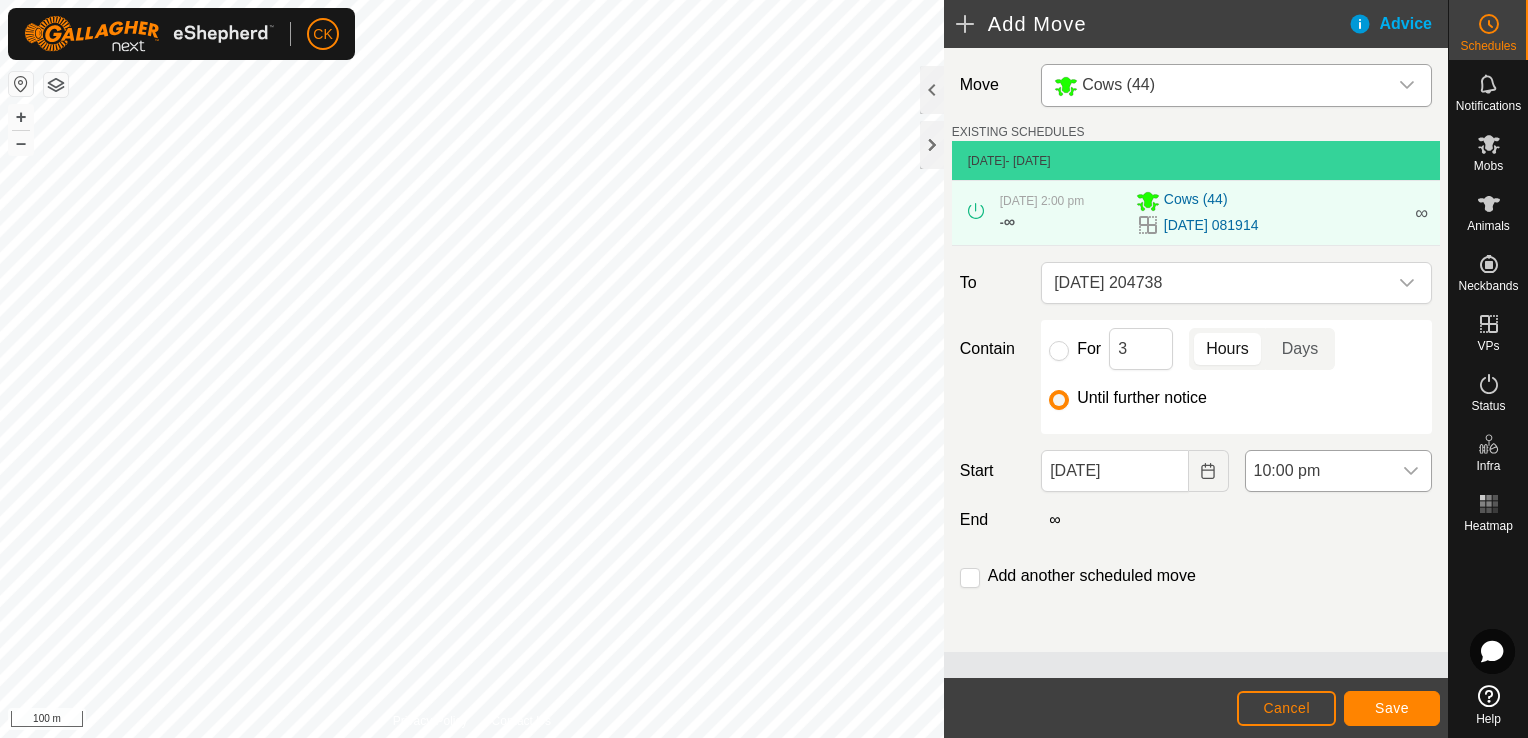 click 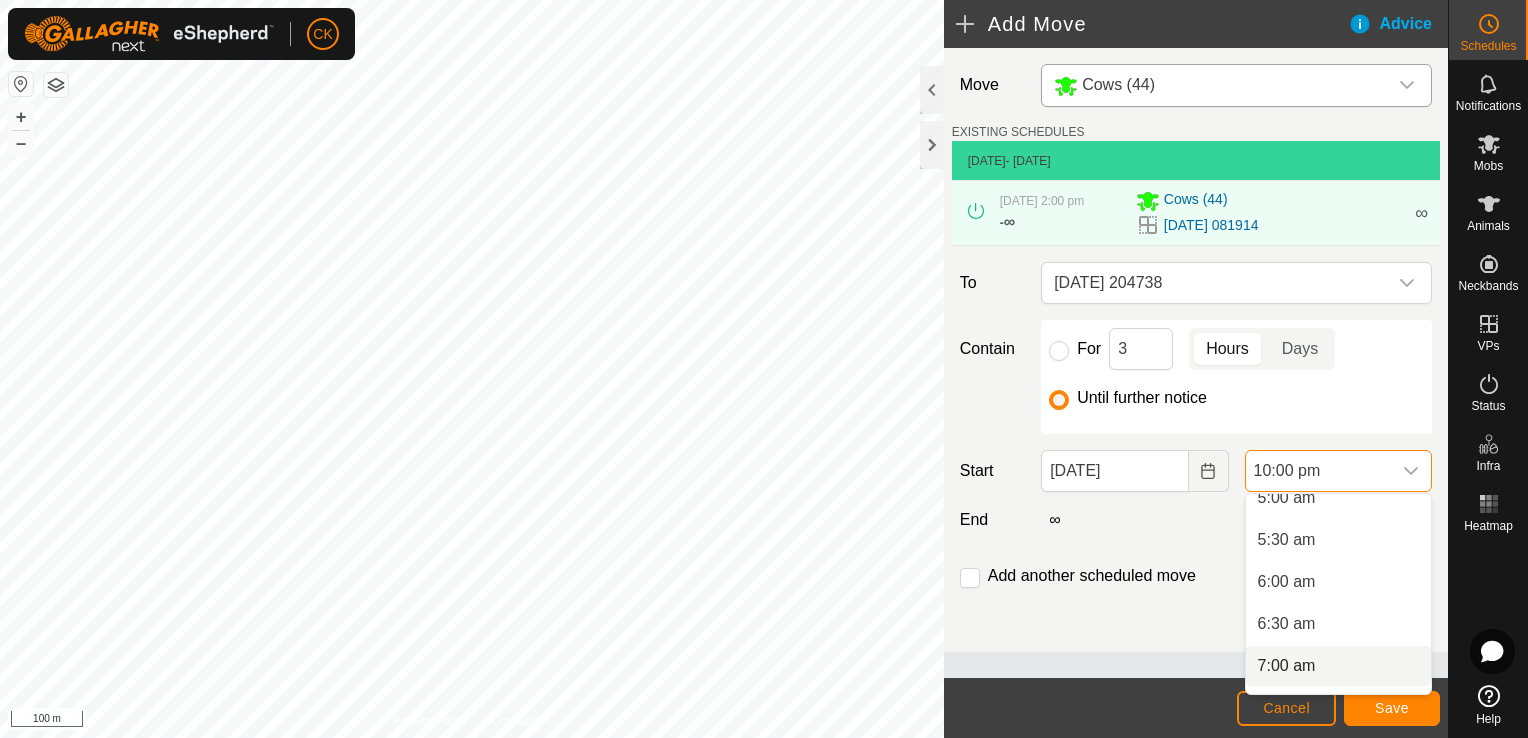scroll, scrollTop: 378, scrollLeft: 0, axis: vertical 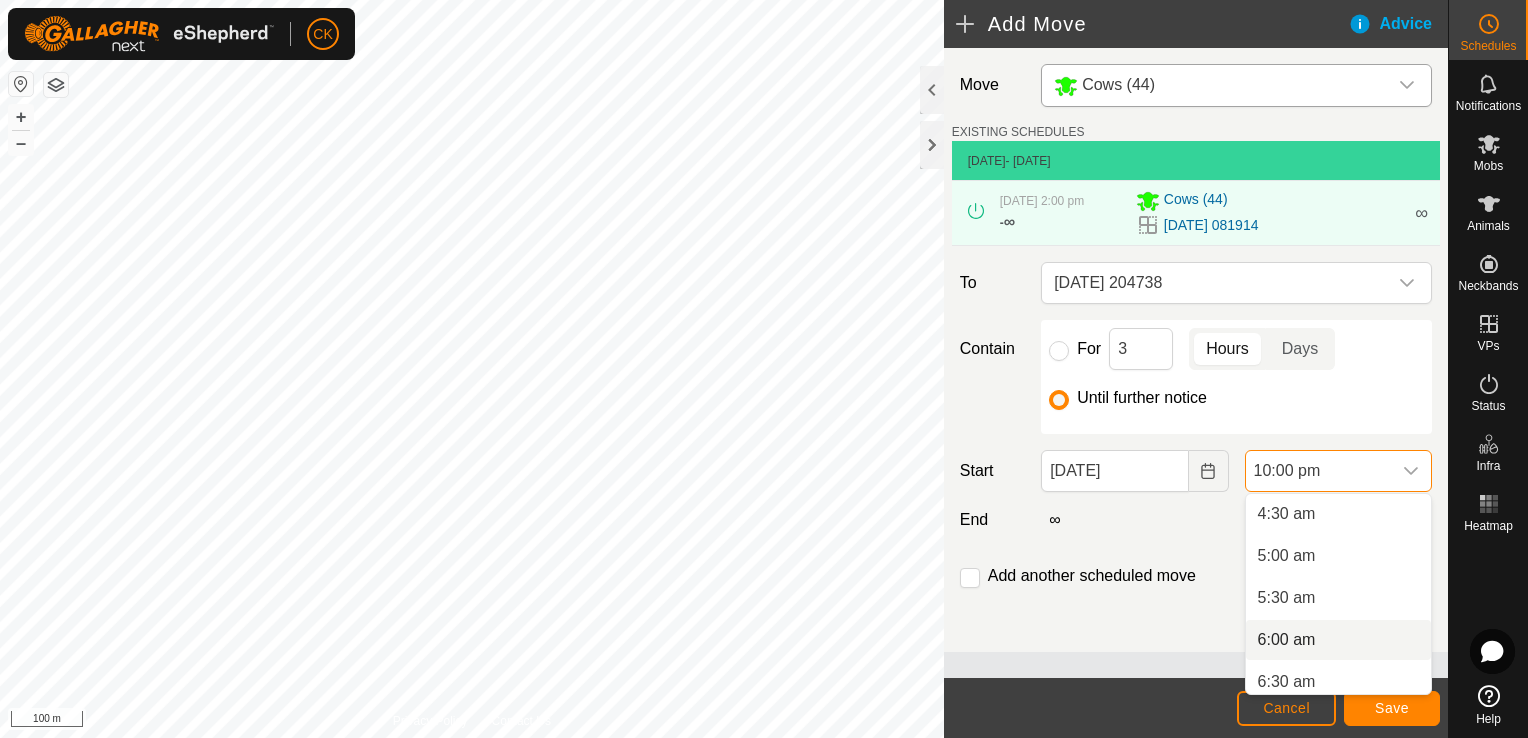click on "6:00 am" at bounding box center (1338, 640) 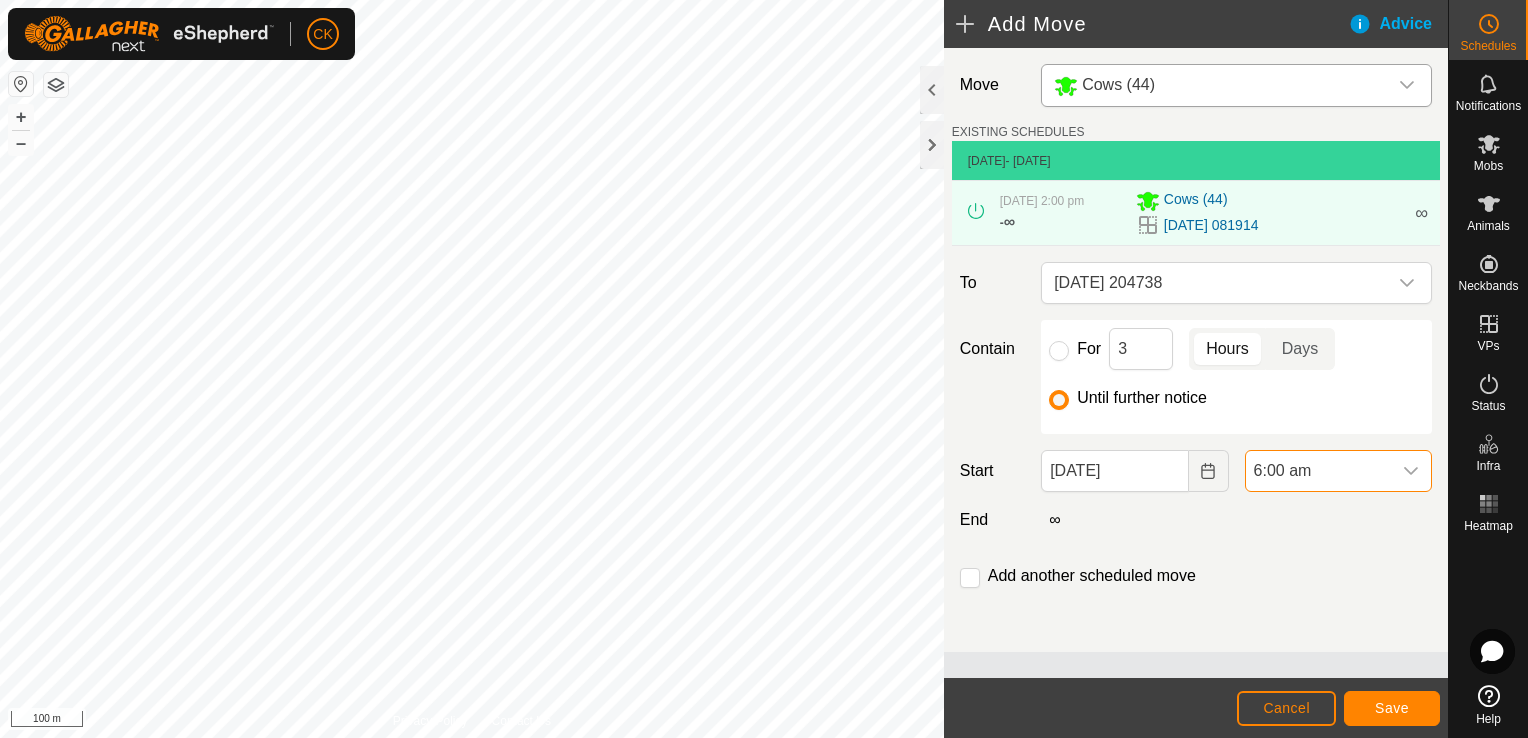 scroll, scrollTop: 1688, scrollLeft: 0, axis: vertical 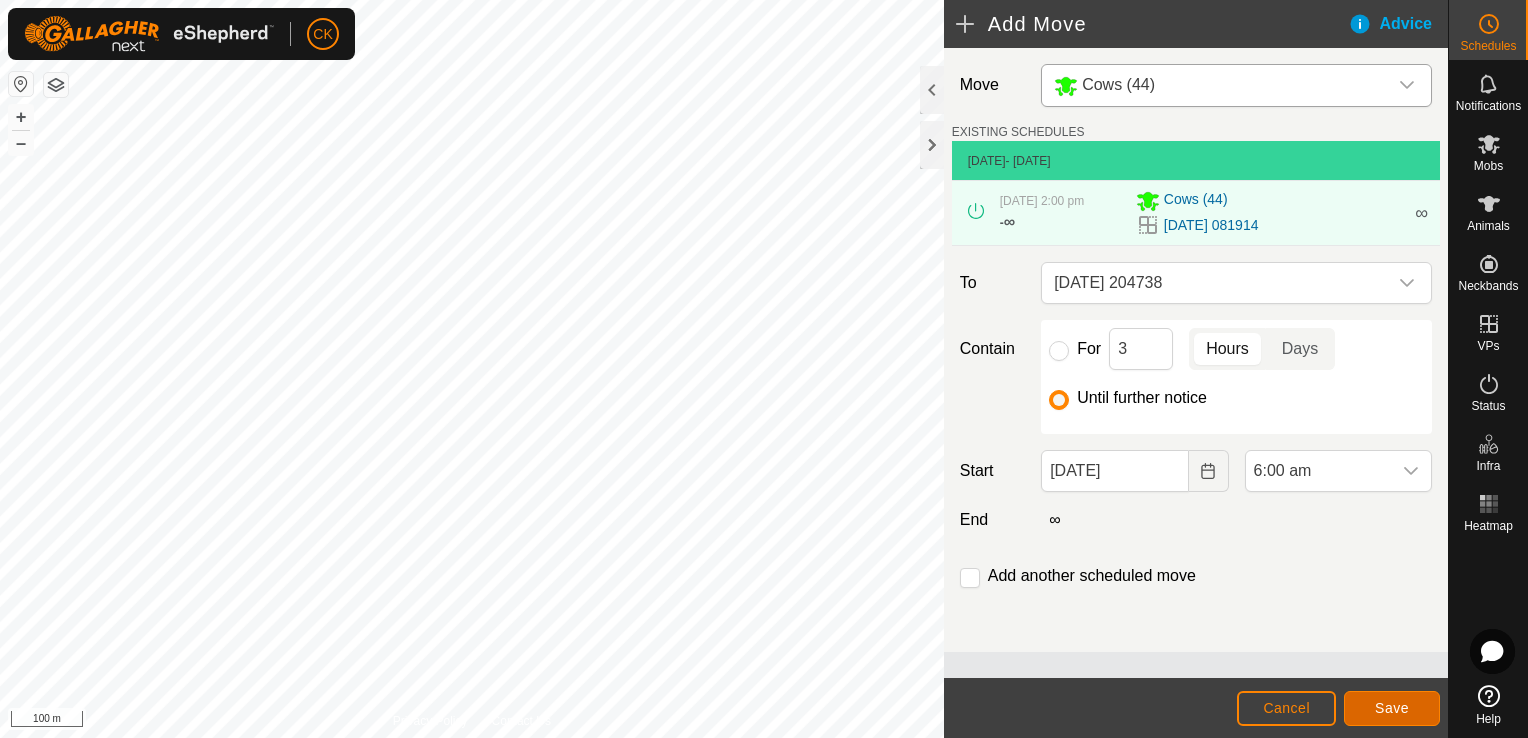 click on "Save" 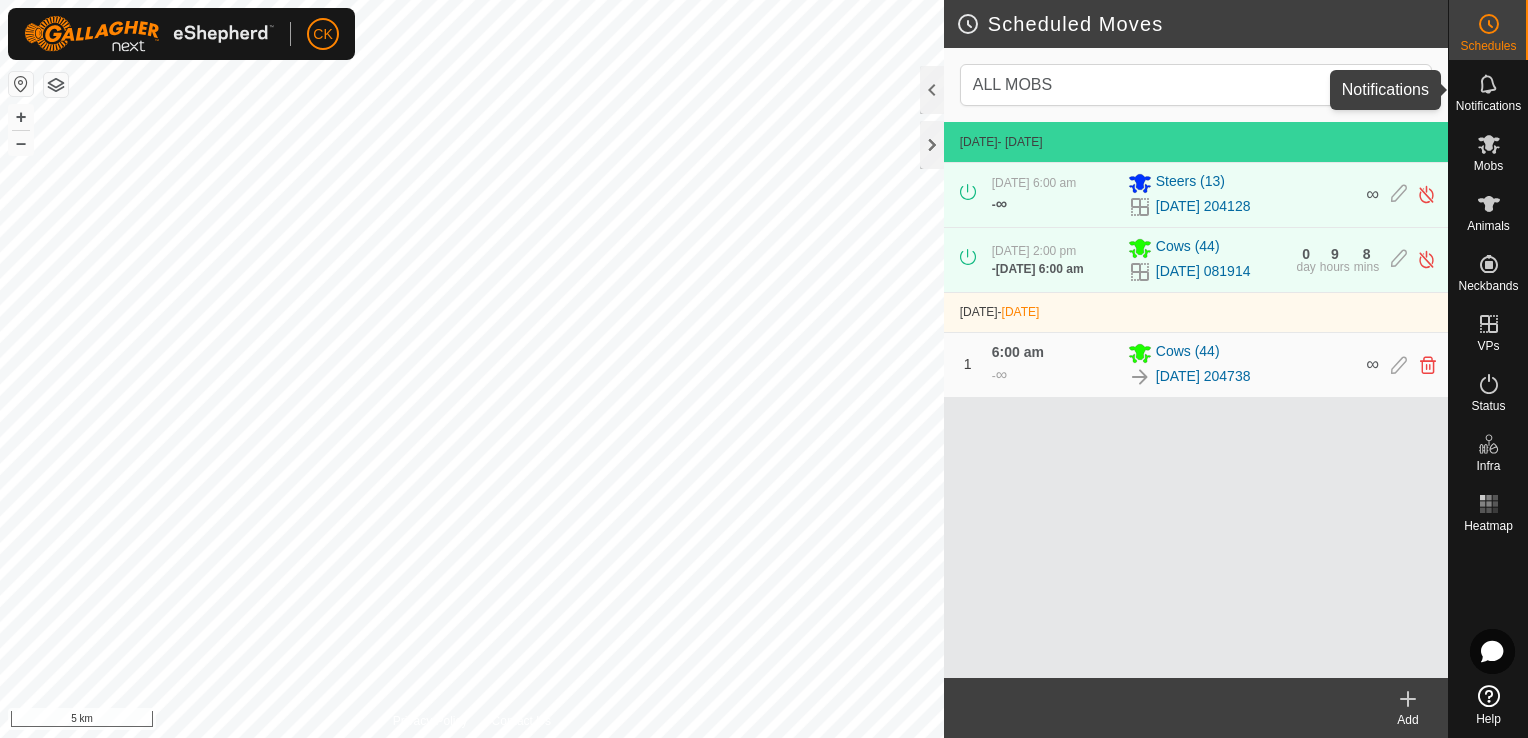 click 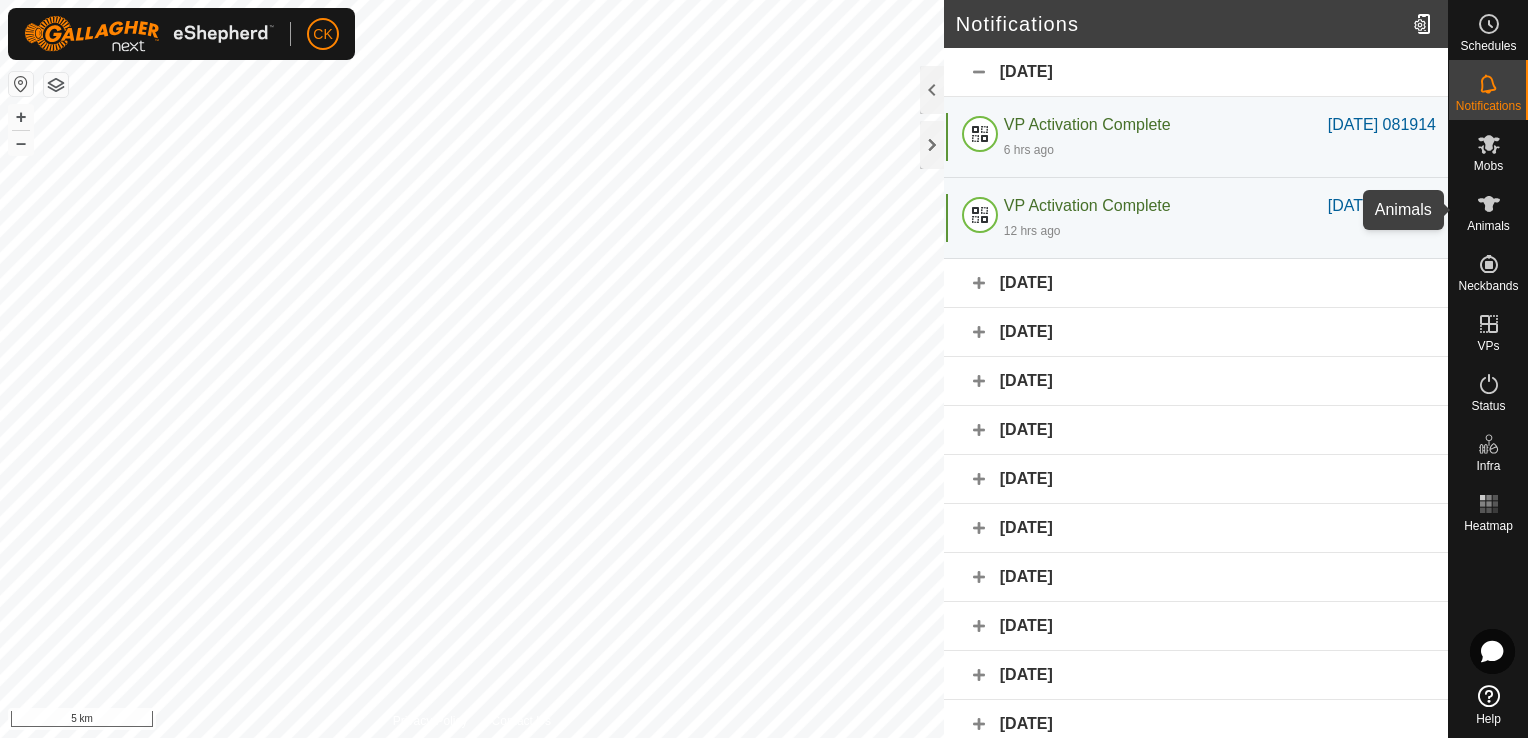click 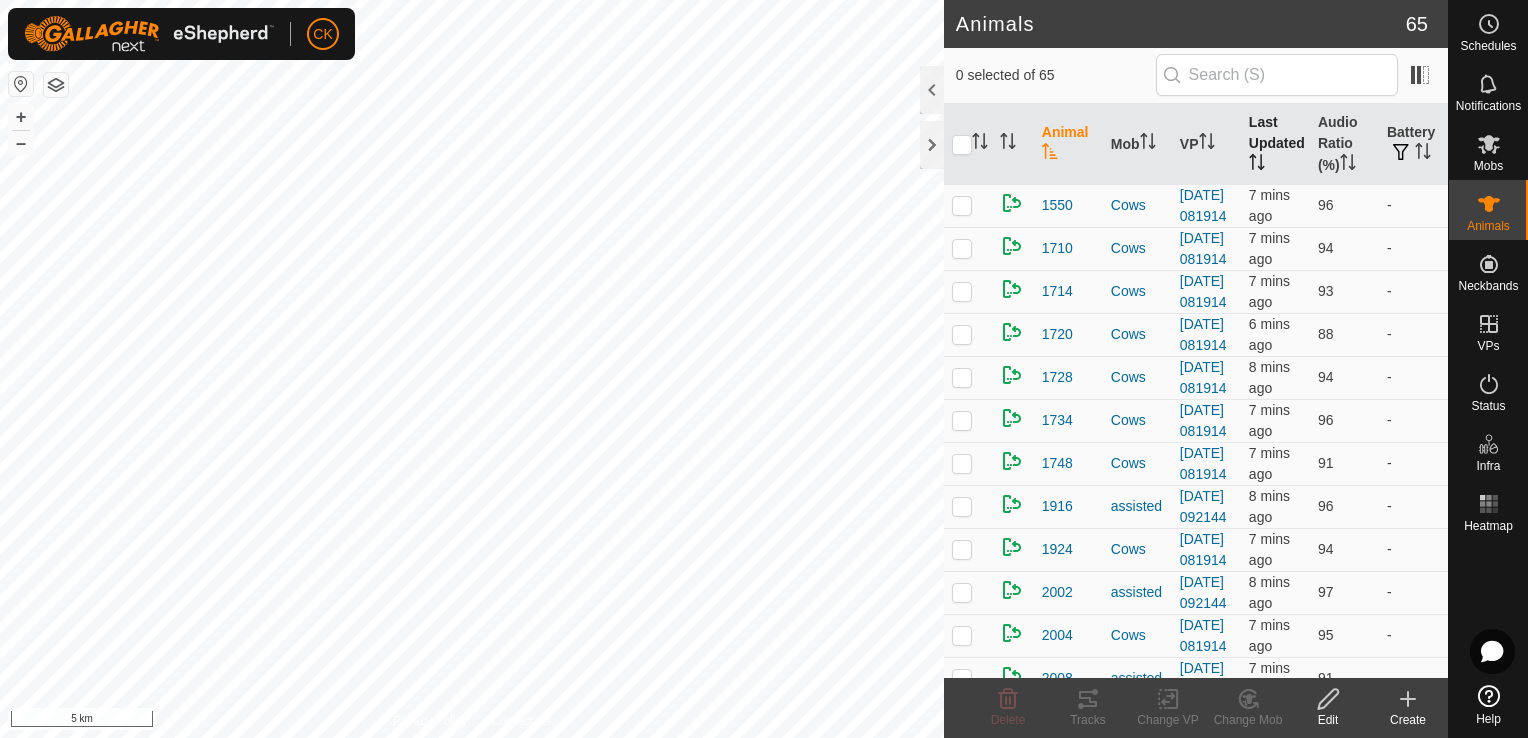 click on "Last Updated" at bounding box center (1275, 144) 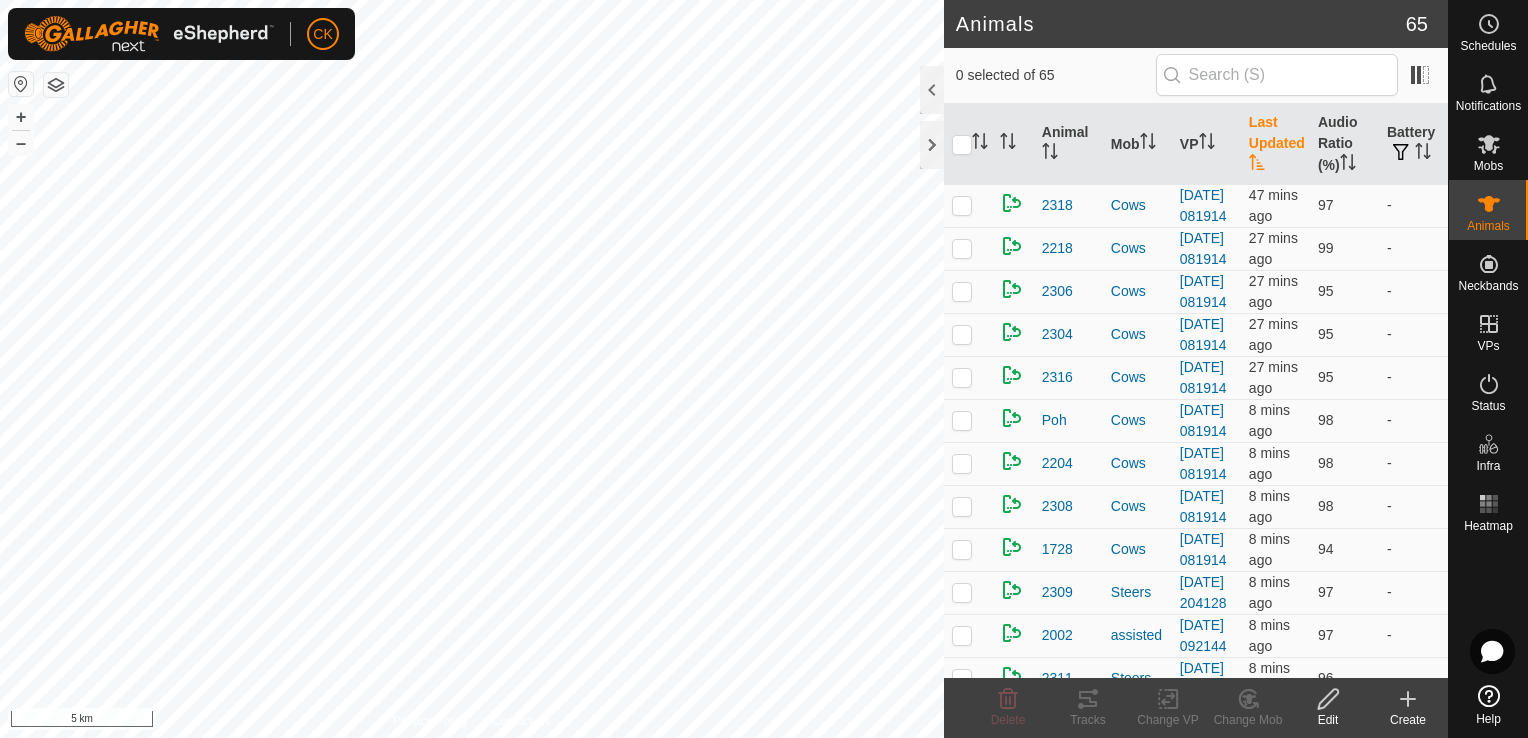 click on "Last Updated" at bounding box center (1275, 144) 